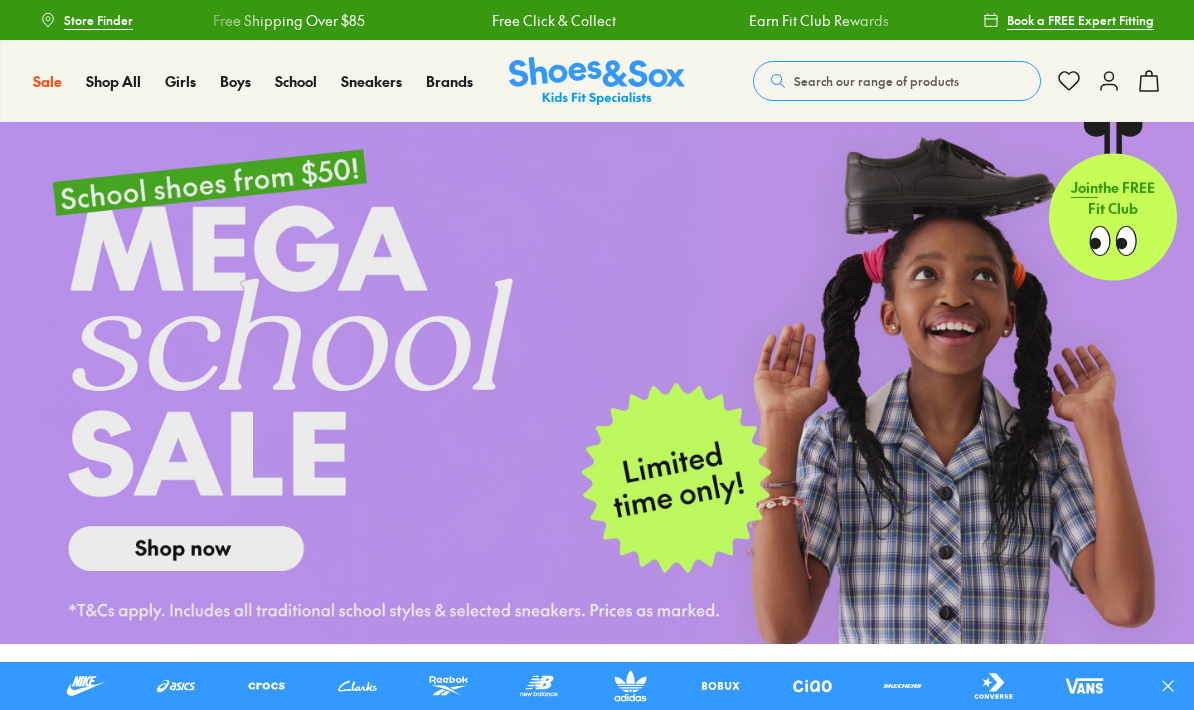 scroll, scrollTop: 0, scrollLeft: 0, axis: both 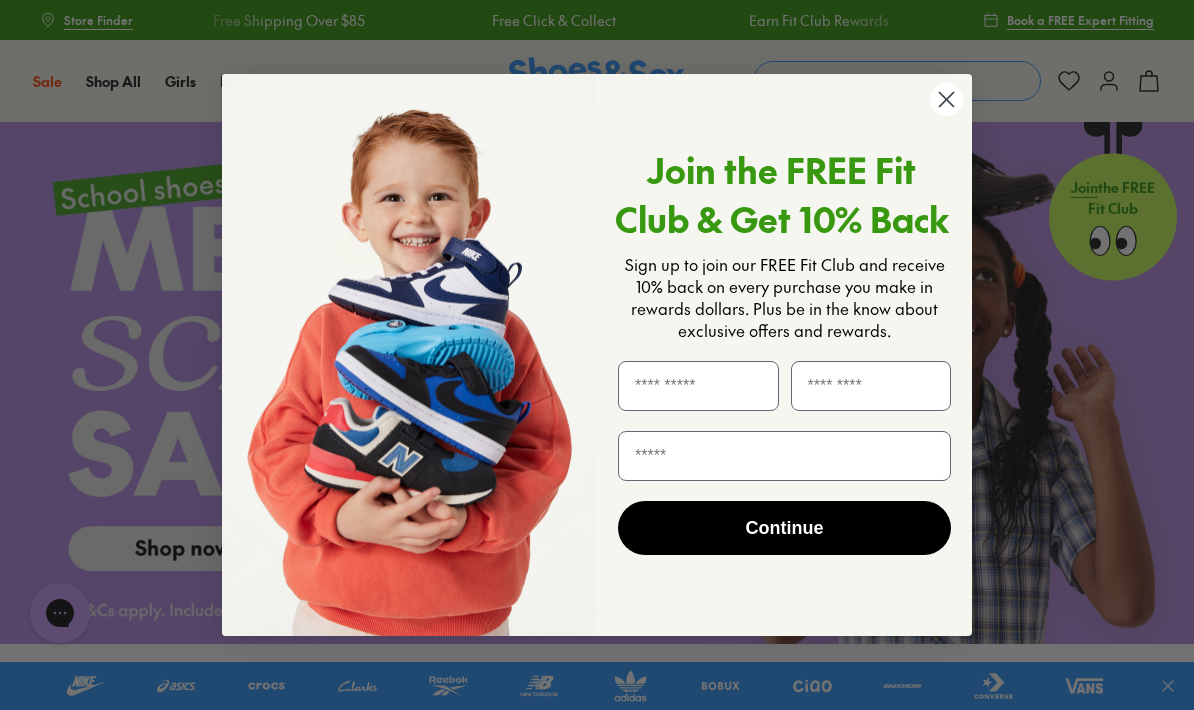 click 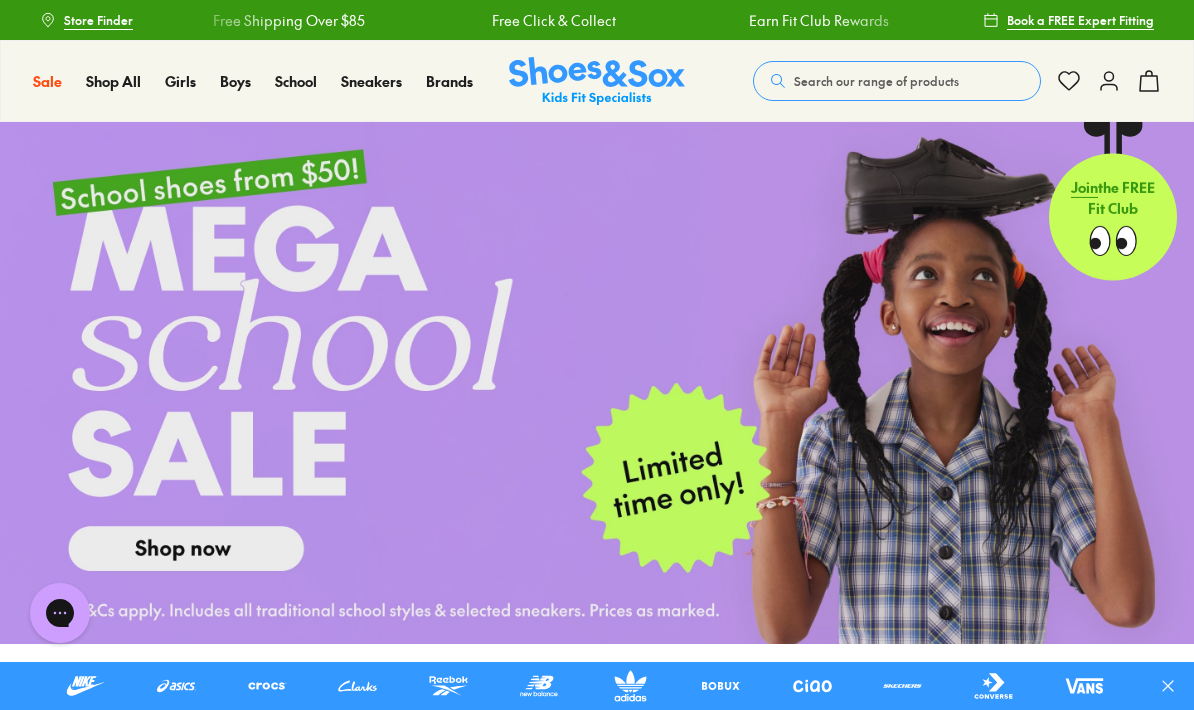 click on "Girls (3-8 years)" at bounding box center (730, 284) 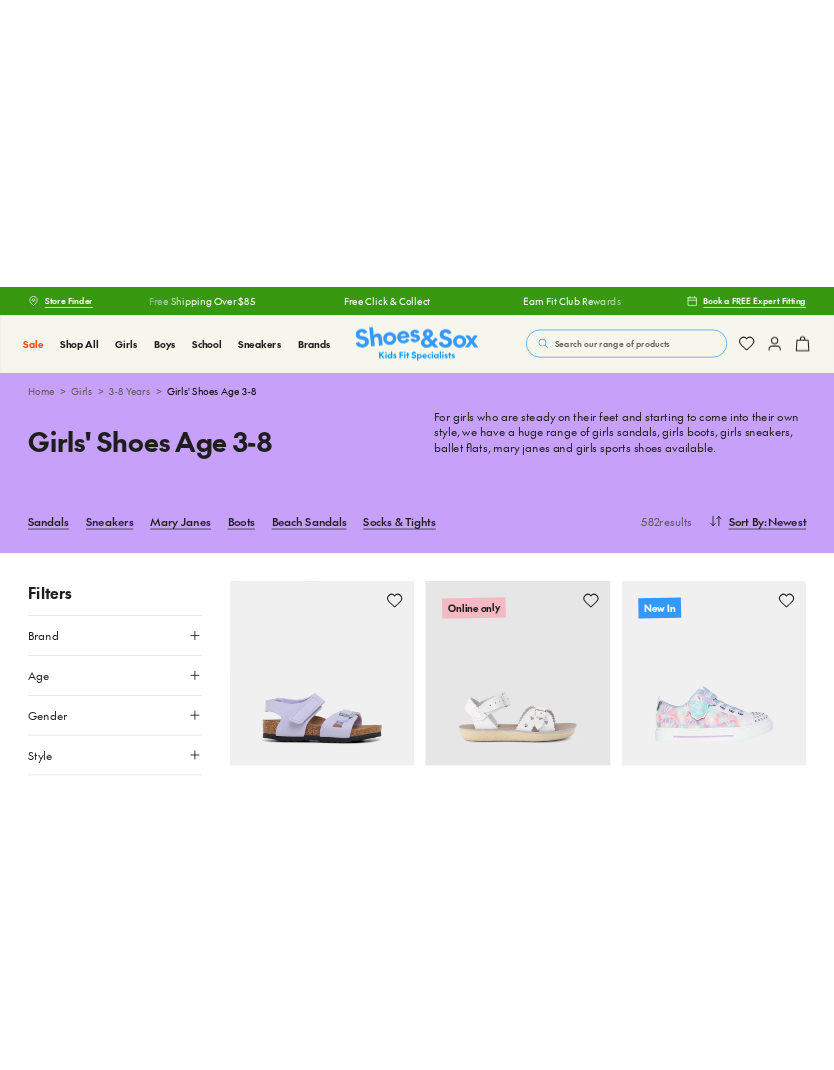 scroll, scrollTop: 0, scrollLeft: 0, axis: both 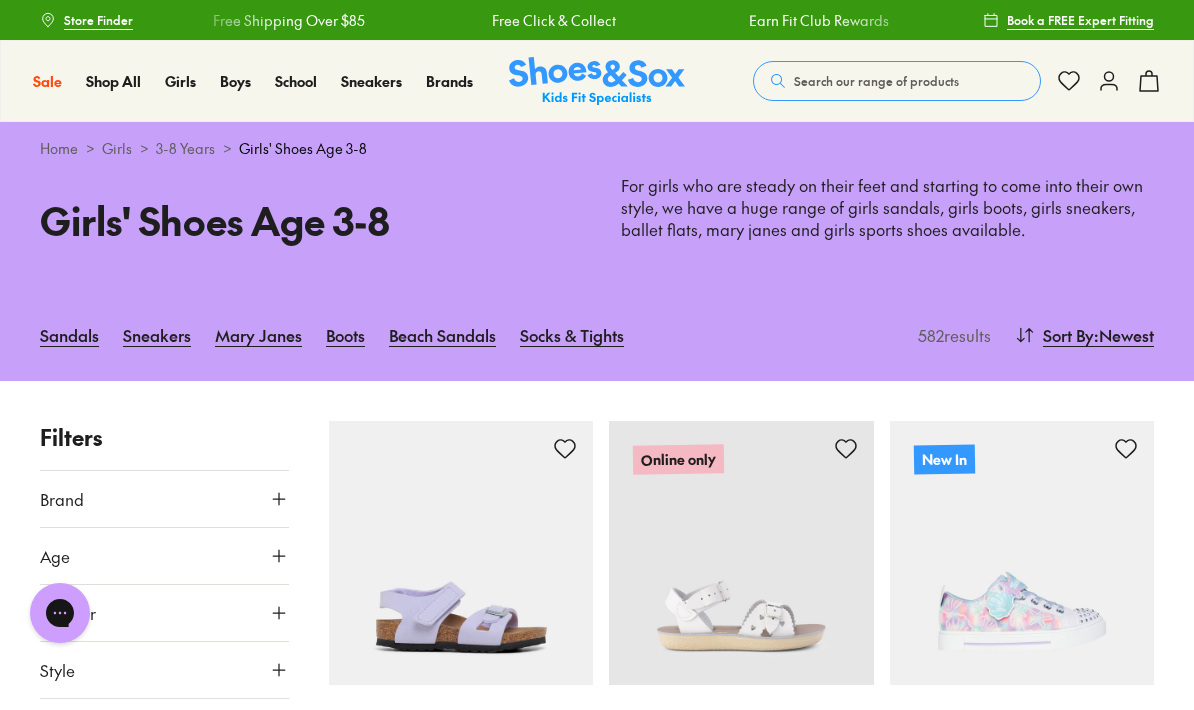 click on "Sneakers" at bounding box center (157, 335) 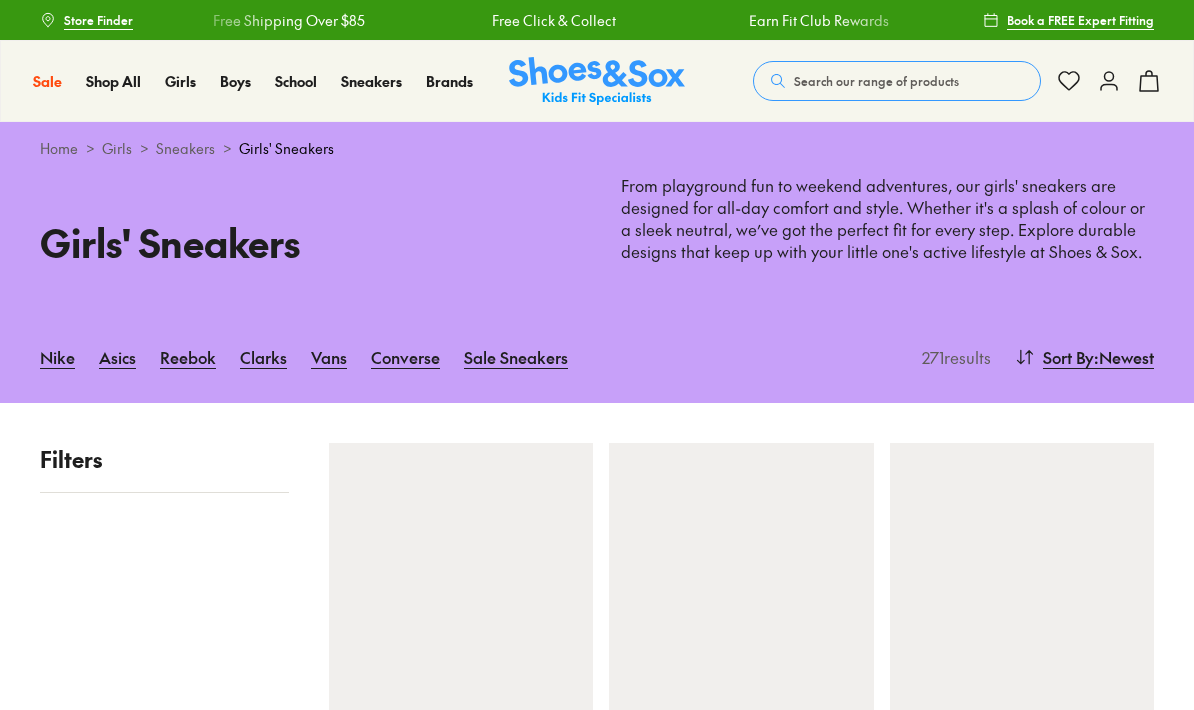 scroll, scrollTop: 0, scrollLeft: 0, axis: both 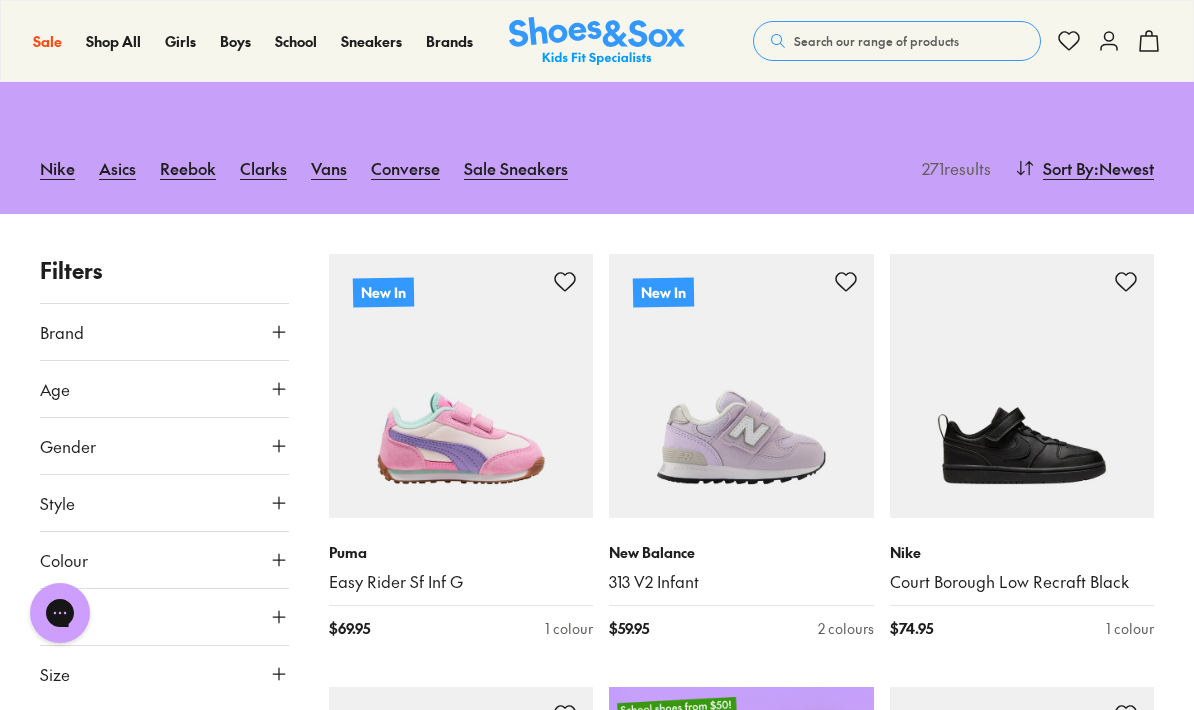 click on "New Balance 313 V2 Infant $ 59.95 2 colours" at bounding box center (741, 590) 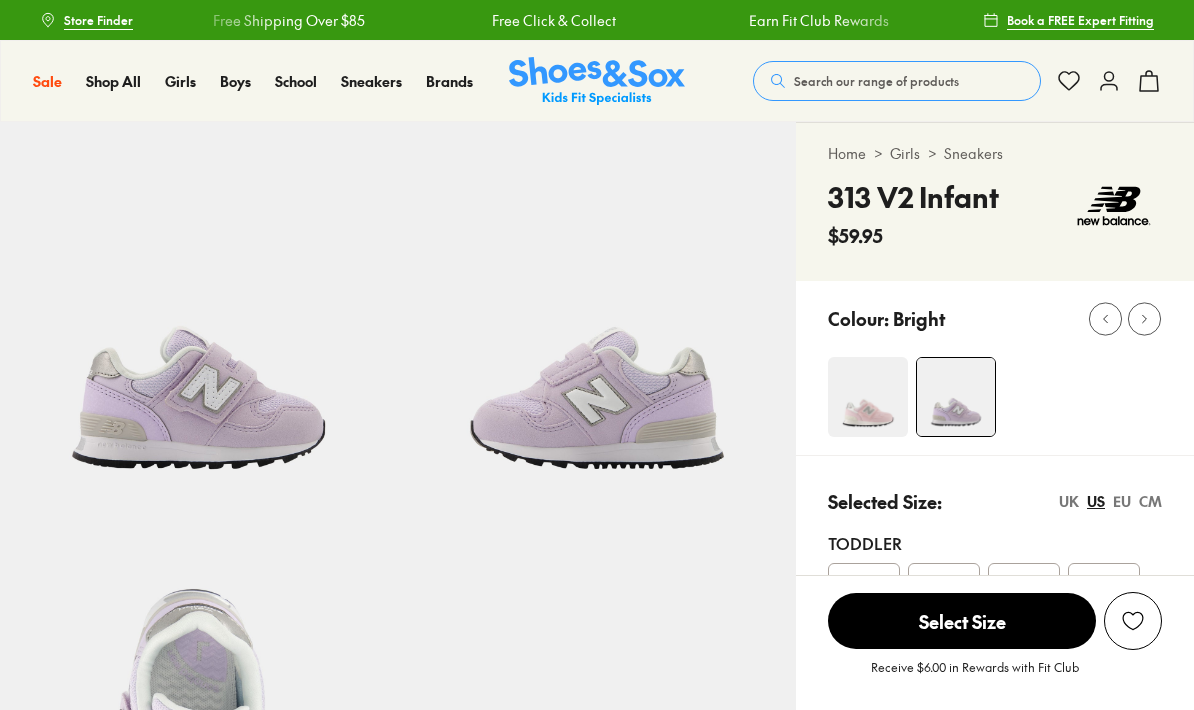 scroll, scrollTop: 0, scrollLeft: 0, axis: both 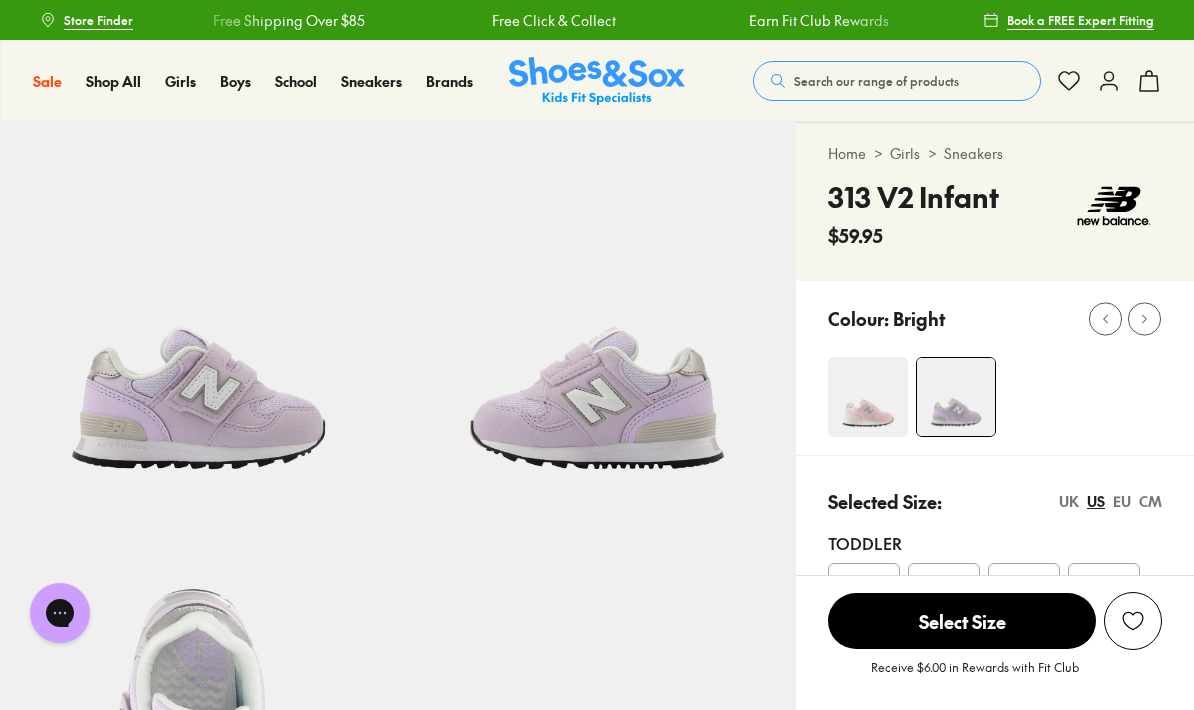 click at bounding box center (868, 397) 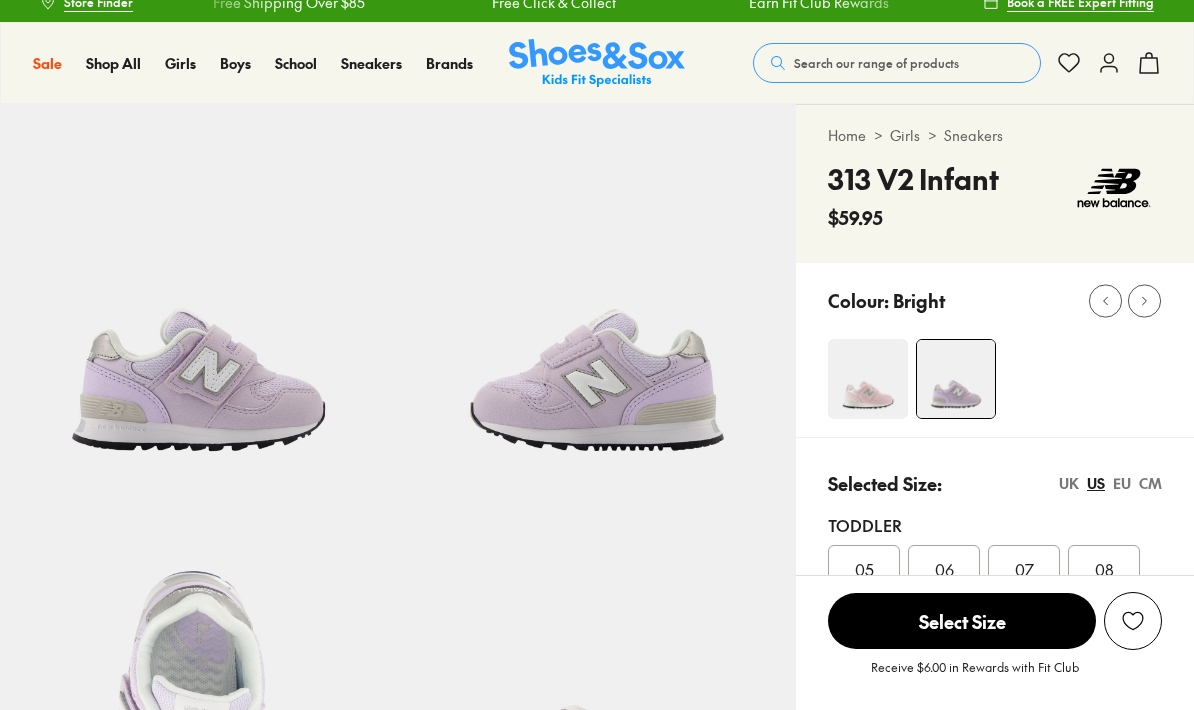 select on "*" 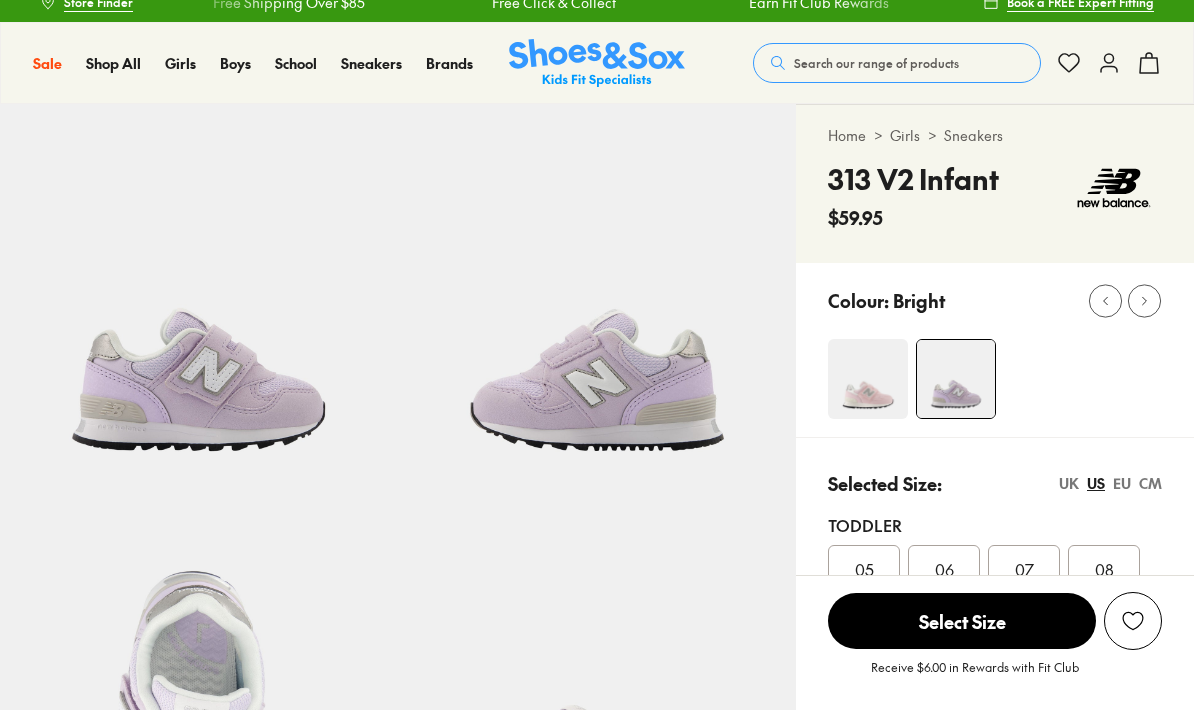 scroll, scrollTop: 18, scrollLeft: 0, axis: vertical 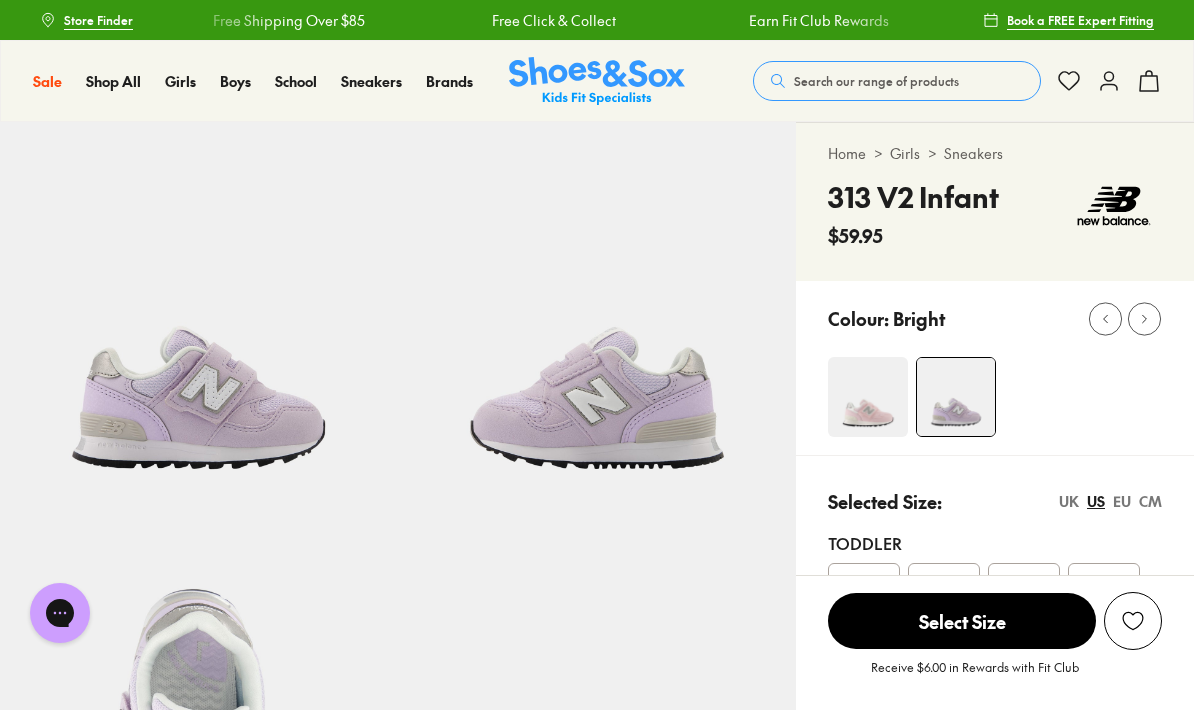 click on "07" at bounding box center [1024, 587] 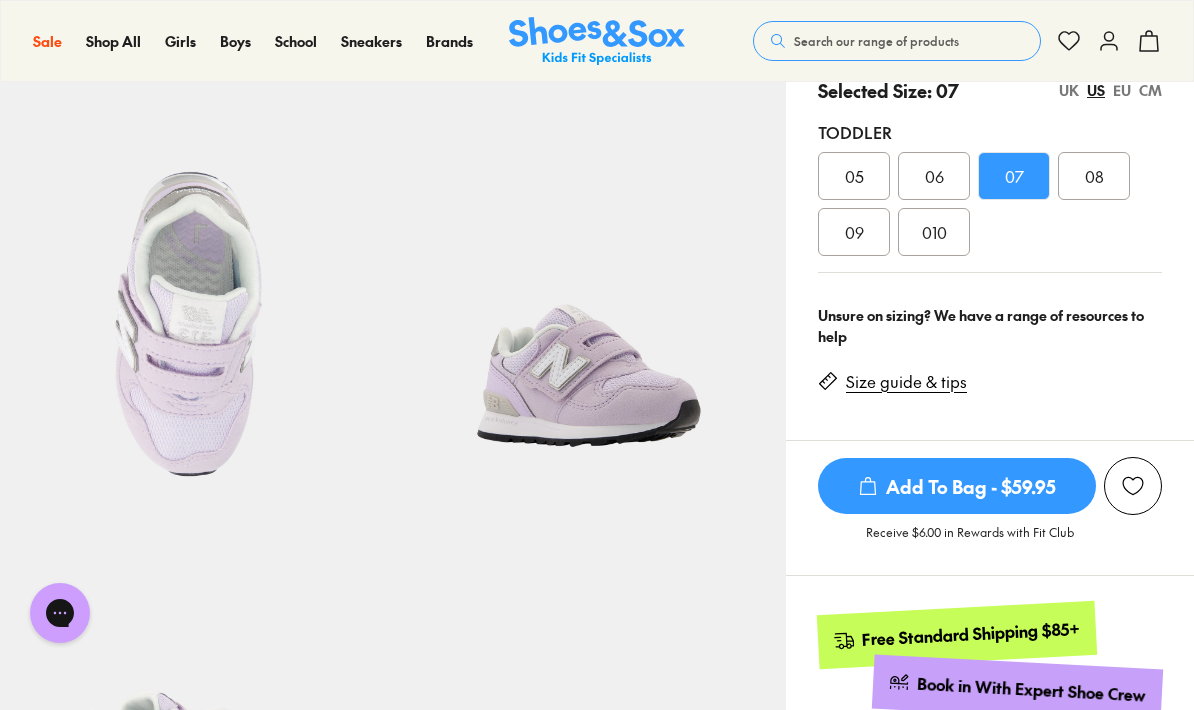click on "Size guide & tips" at bounding box center (906, 382) 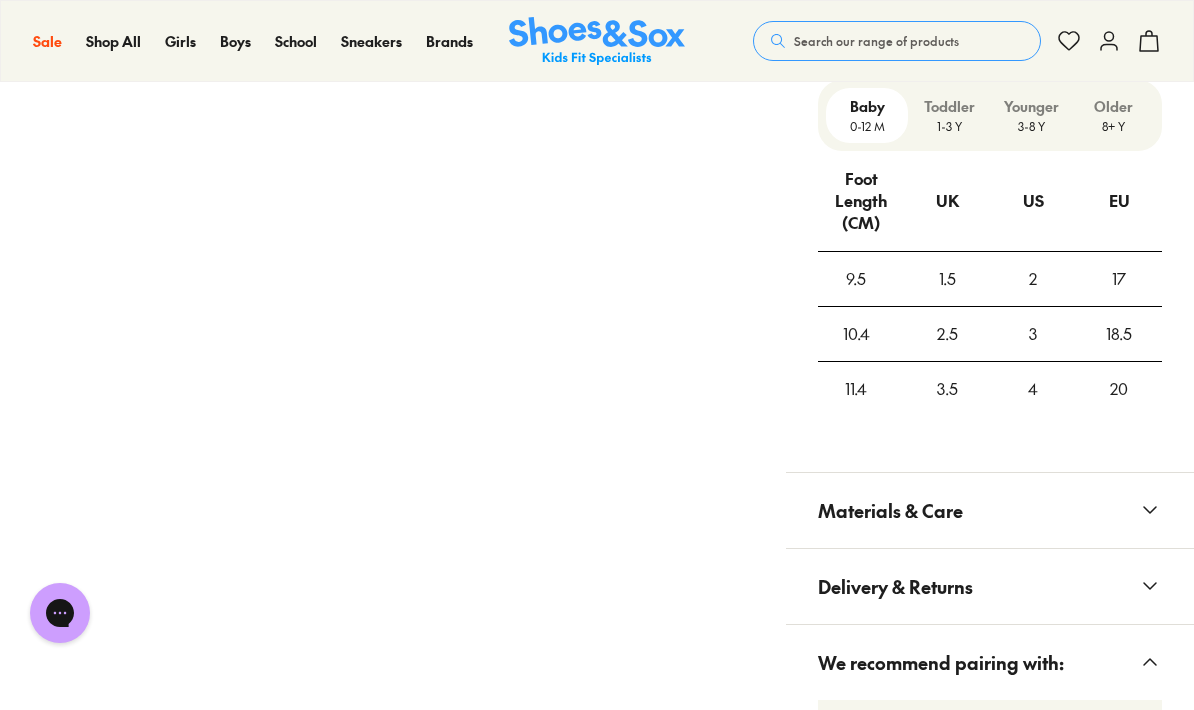 scroll, scrollTop: 1403, scrollLeft: 0, axis: vertical 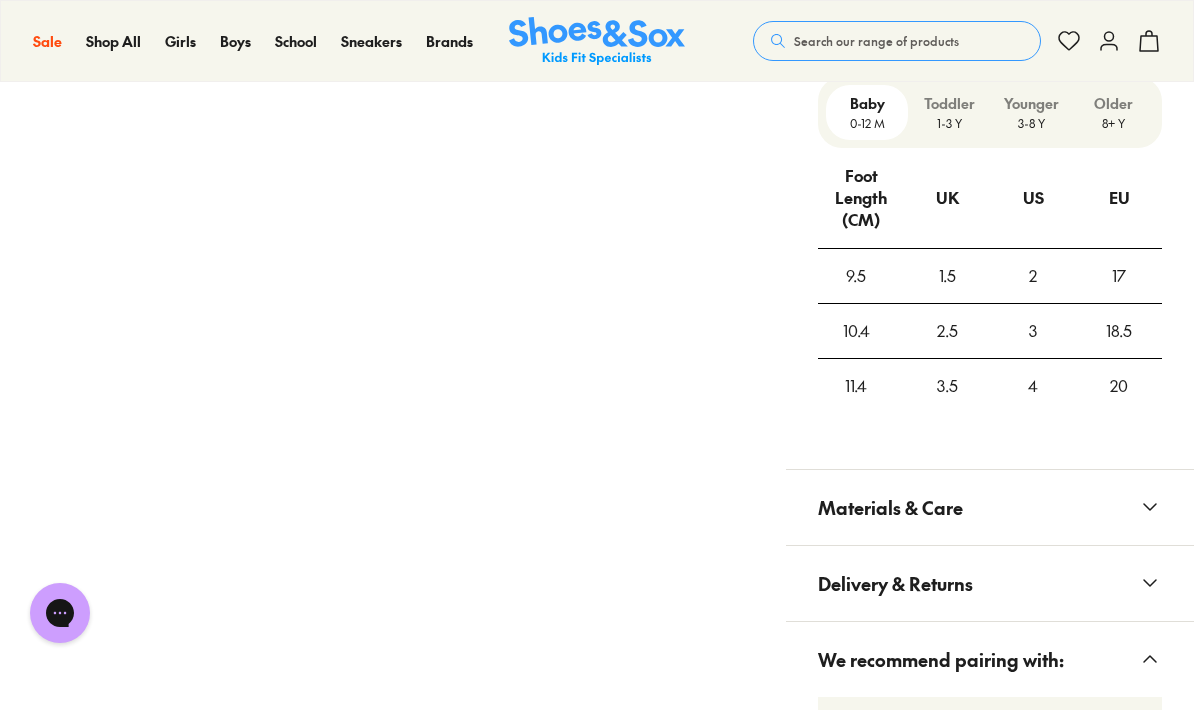 click on "1-3 Y" at bounding box center (949, 123) 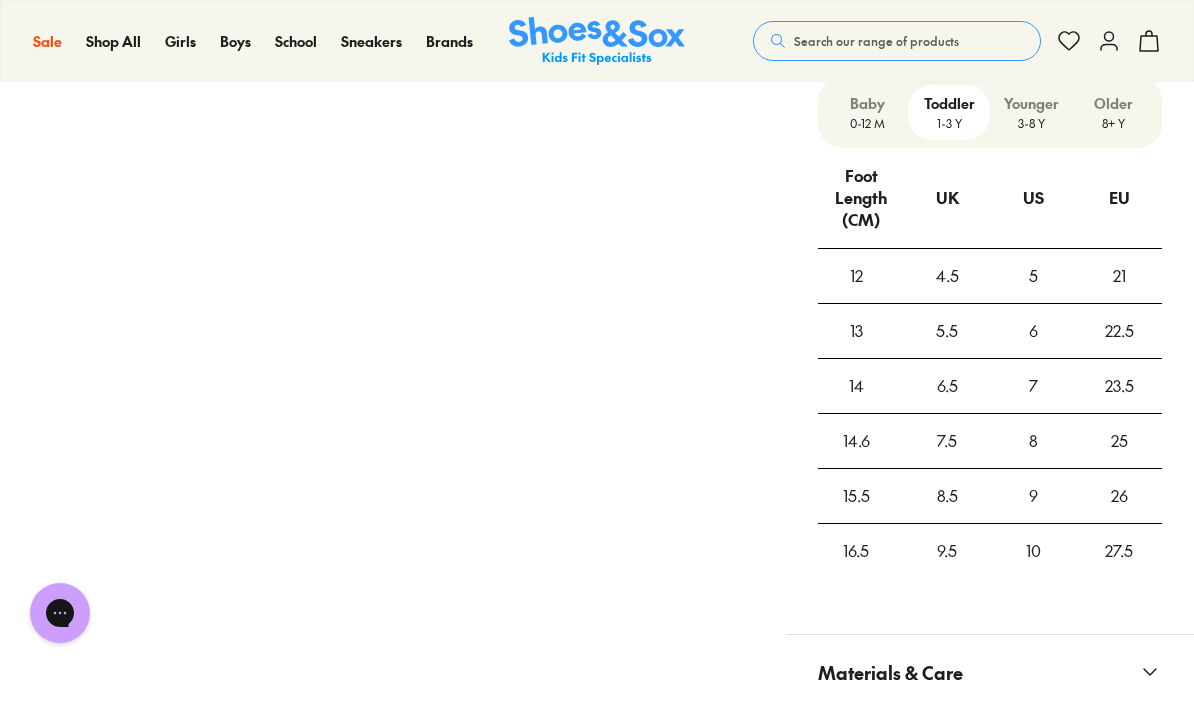 click on "3-8 Y" at bounding box center (1031, 123) 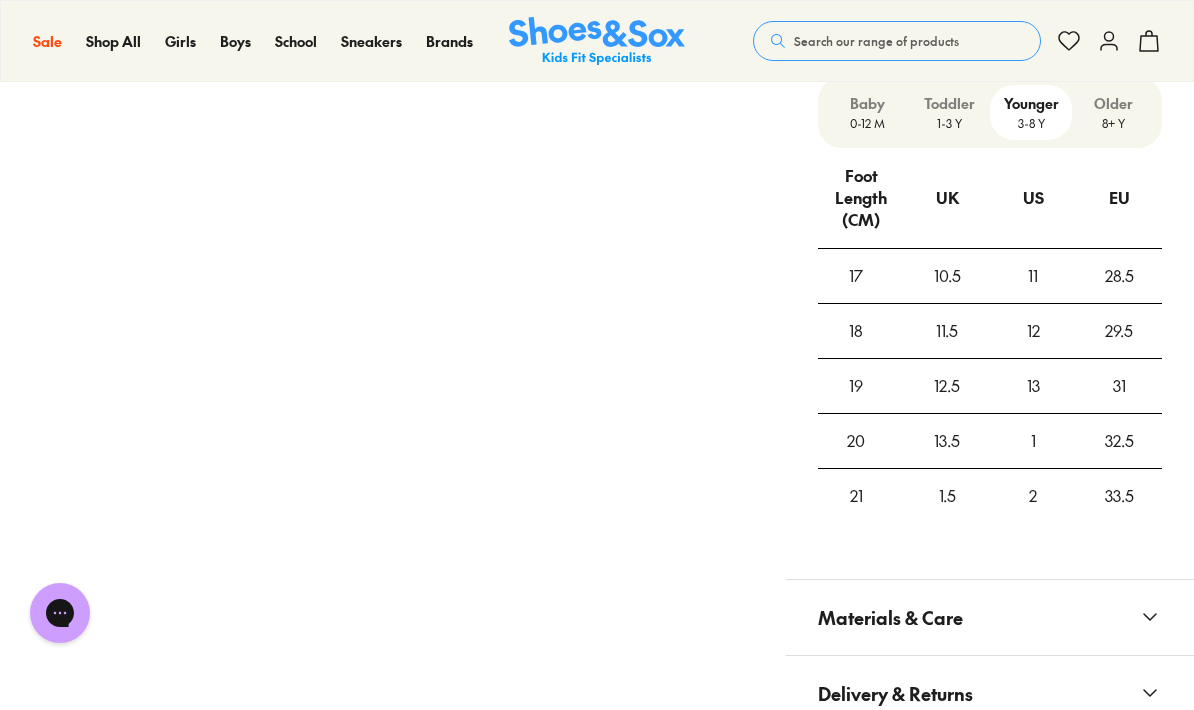 click on "1-3 Y" at bounding box center (949, 123) 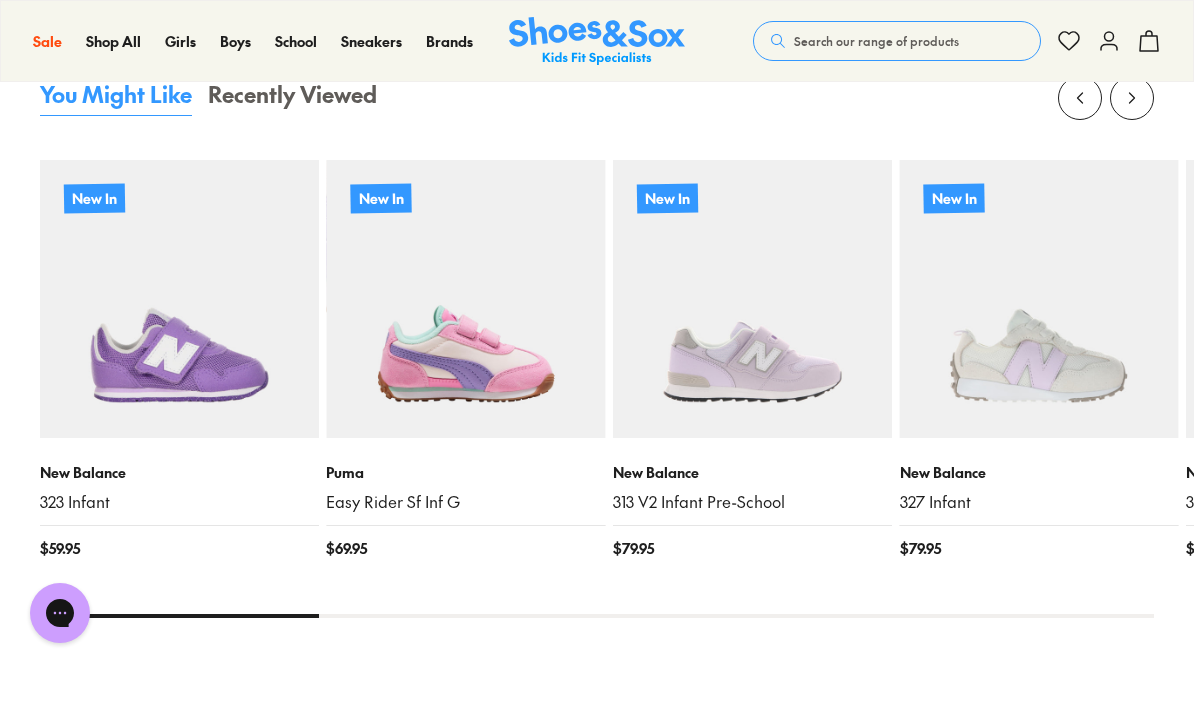 scroll, scrollTop: 2479, scrollLeft: 0, axis: vertical 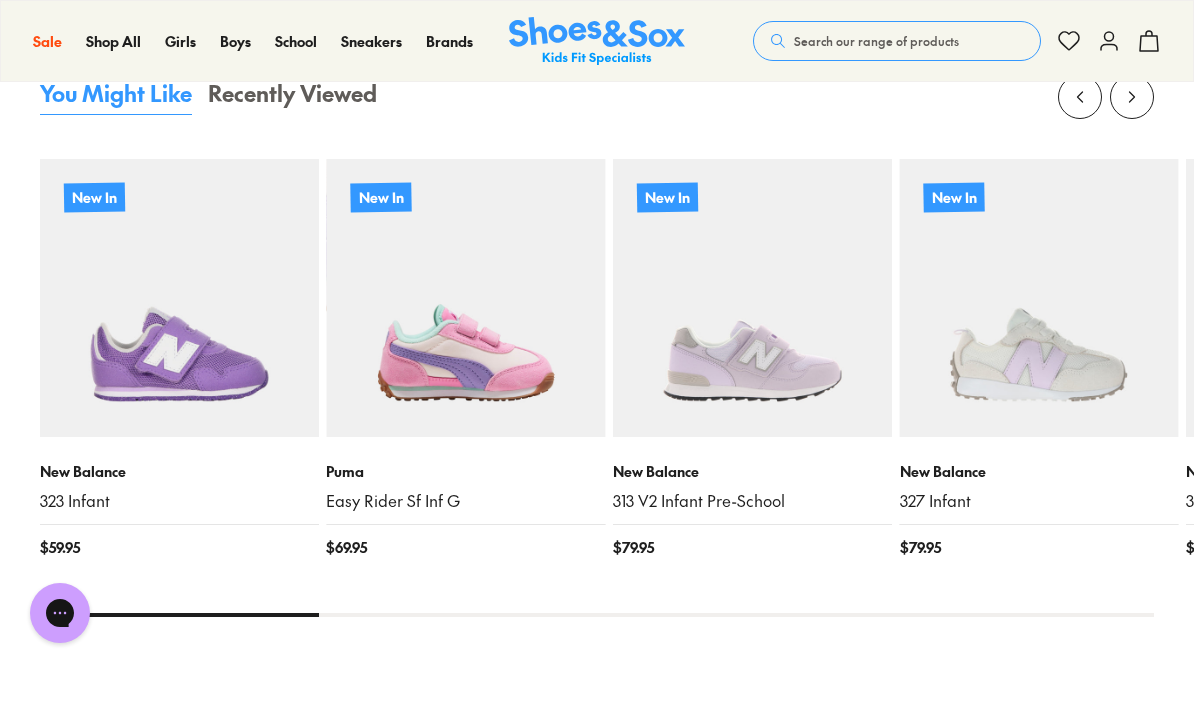 click at bounding box center (752, 298) 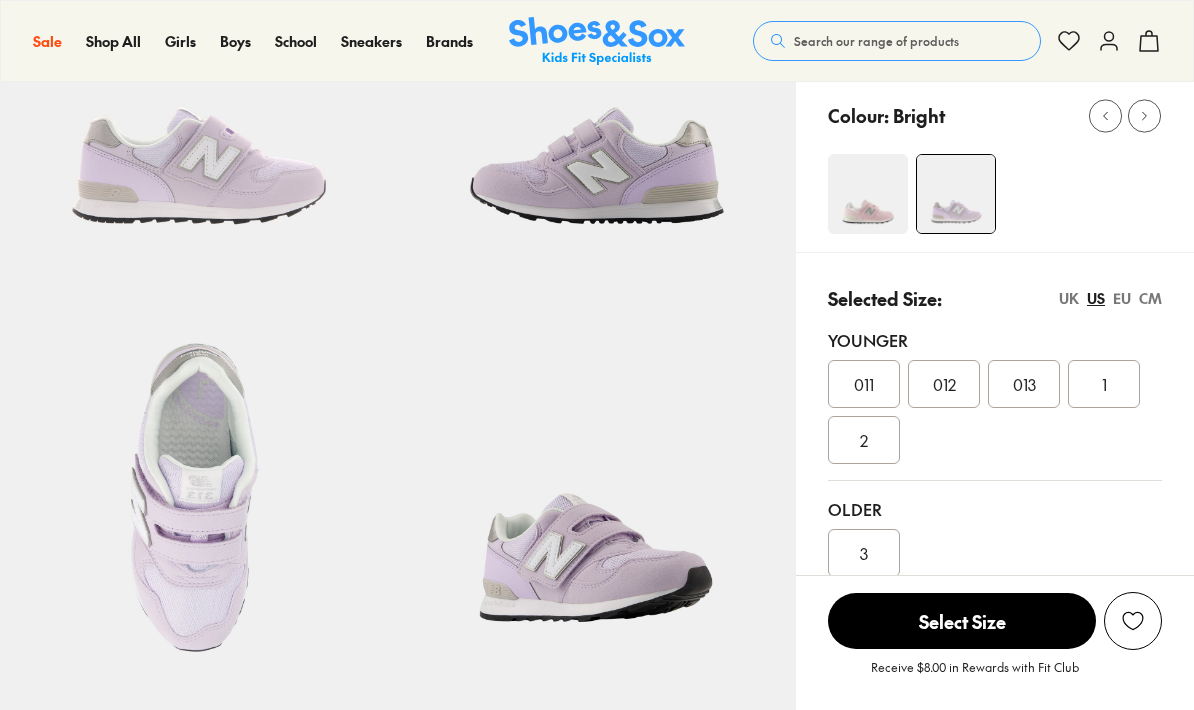 scroll, scrollTop: 277, scrollLeft: 0, axis: vertical 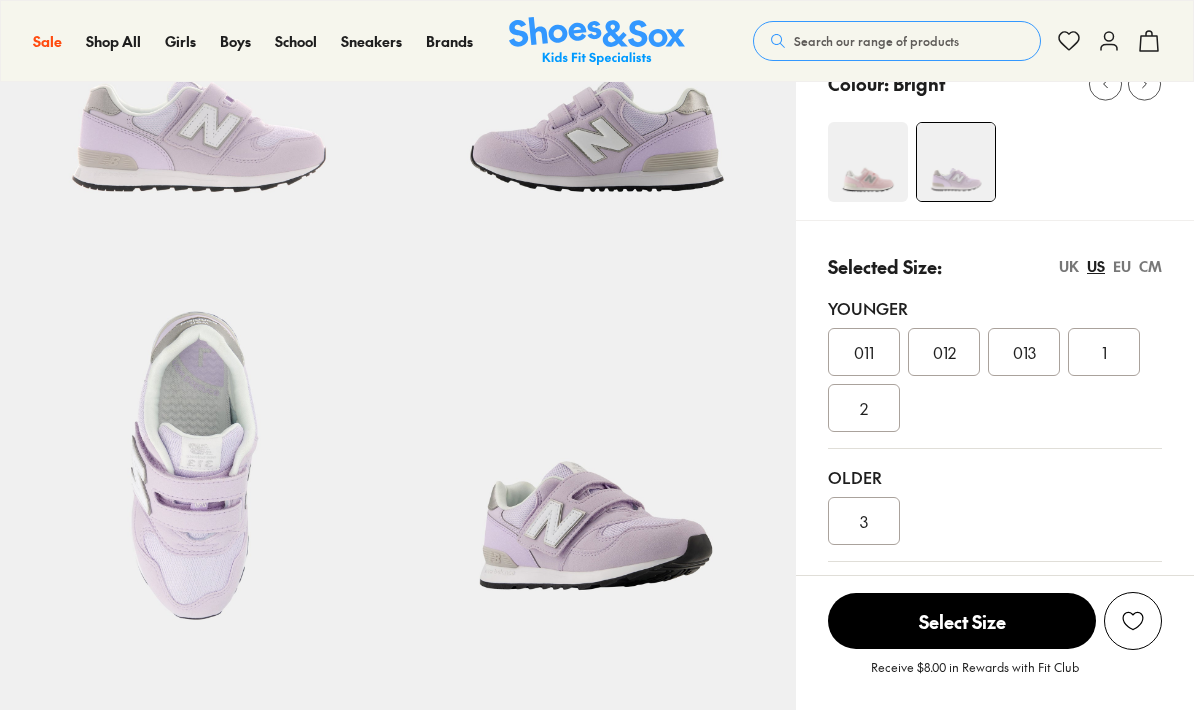 select on "*" 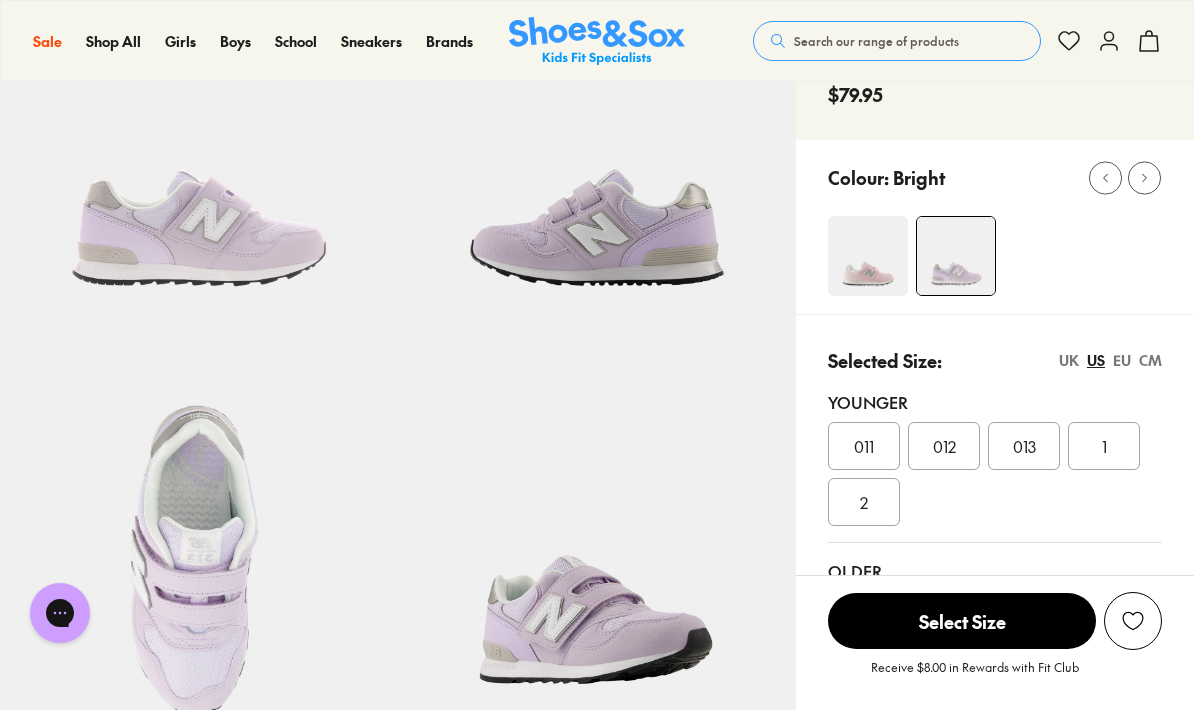 scroll, scrollTop: 169, scrollLeft: 0, axis: vertical 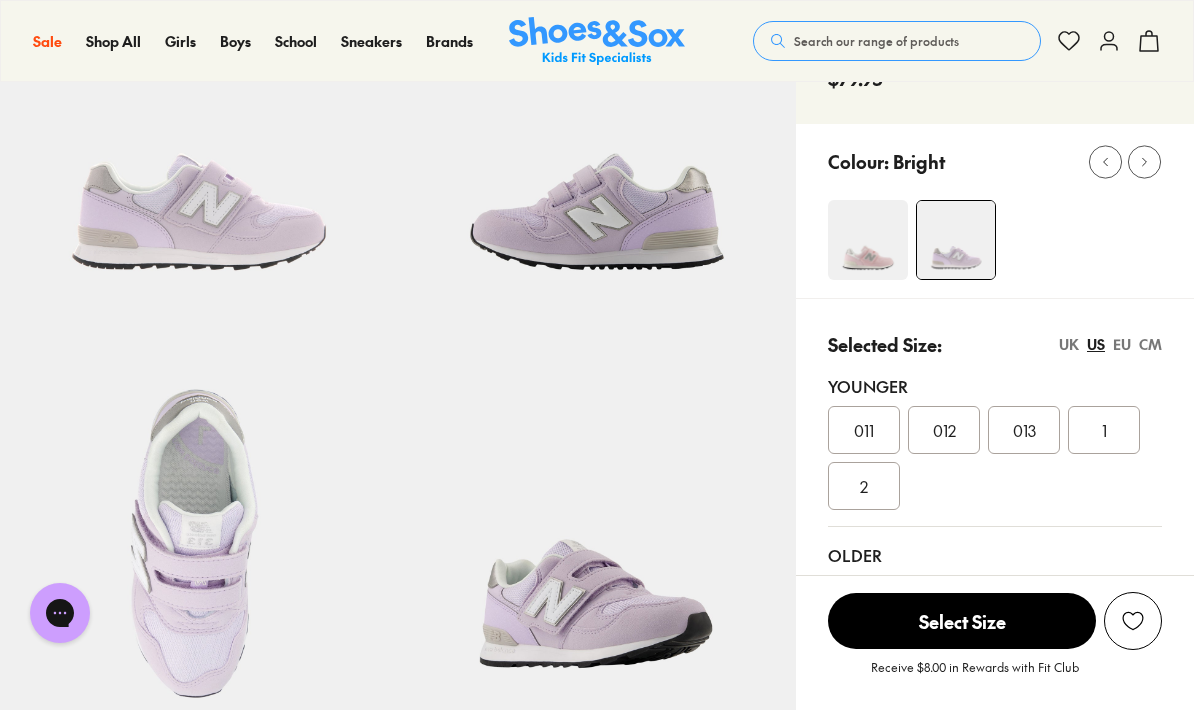 click on "011" at bounding box center (864, 430) 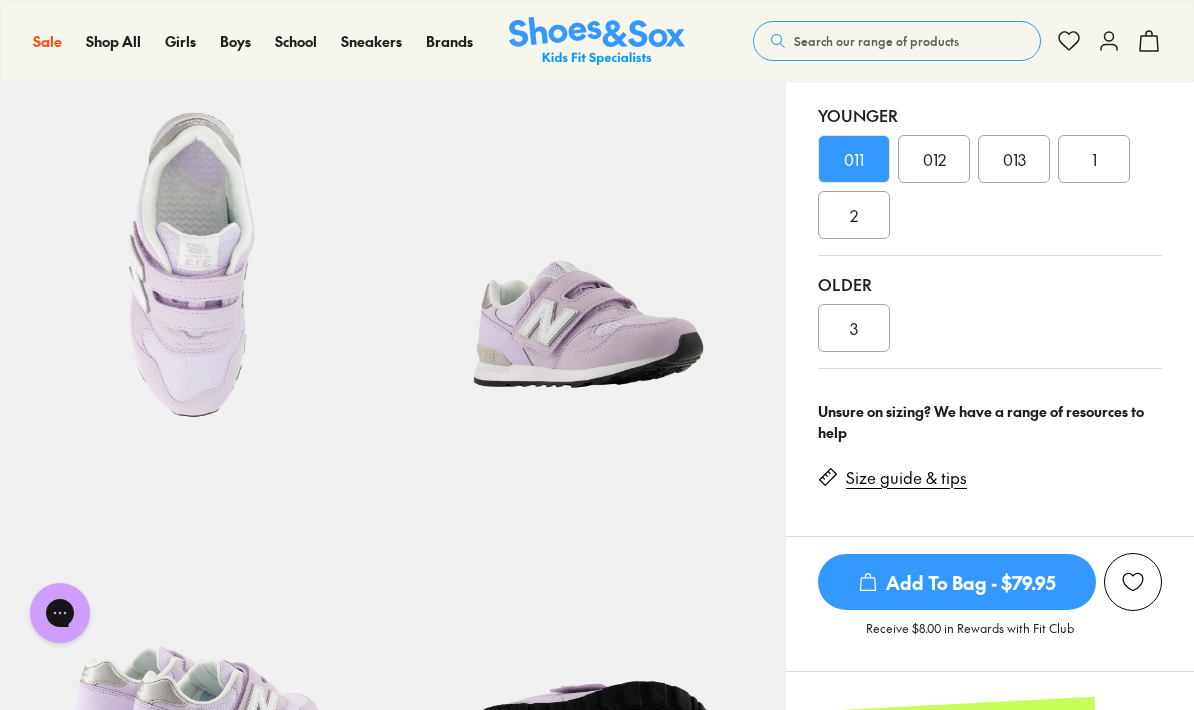scroll, scrollTop: 466, scrollLeft: 0, axis: vertical 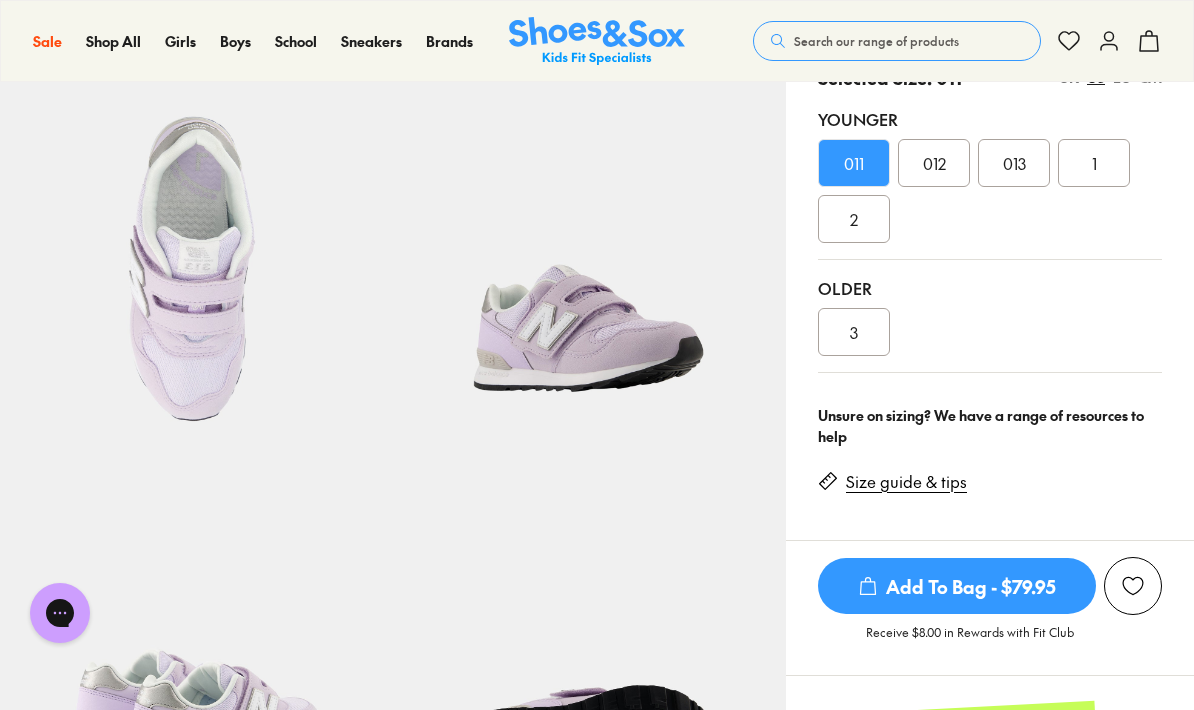 click on "2" at bounding box center (854, 219) 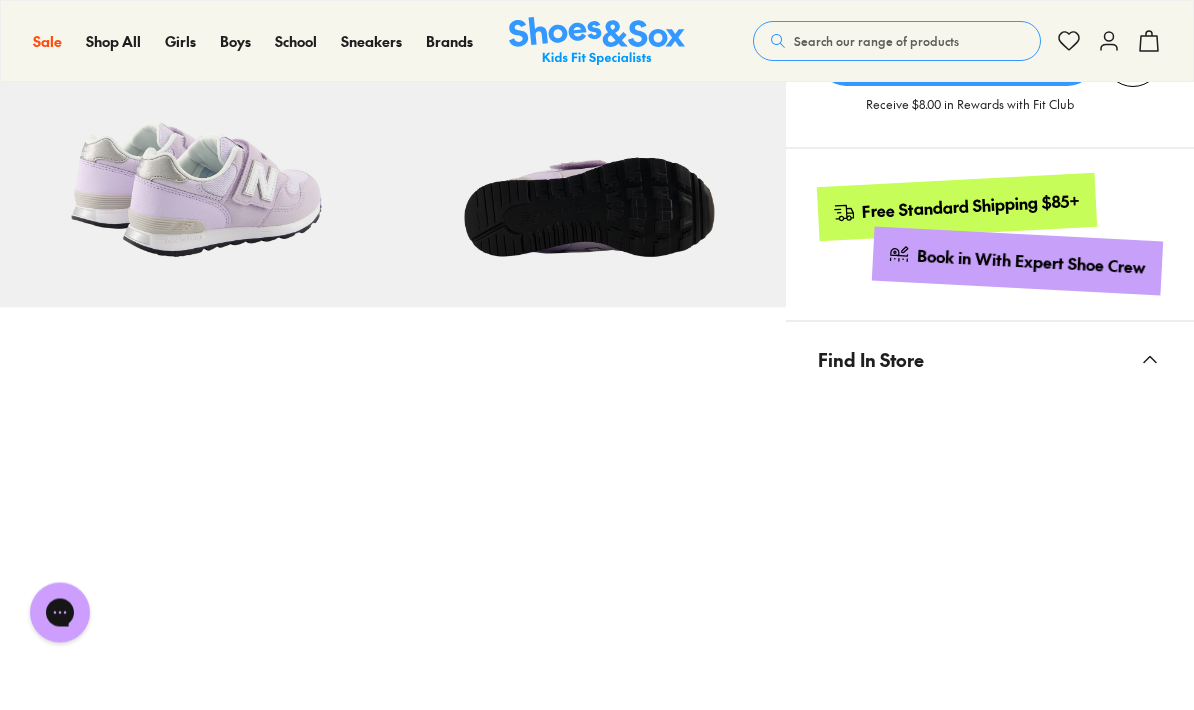 scroll, scrollTop: 990, scrollLeft: 0, axis: vertical 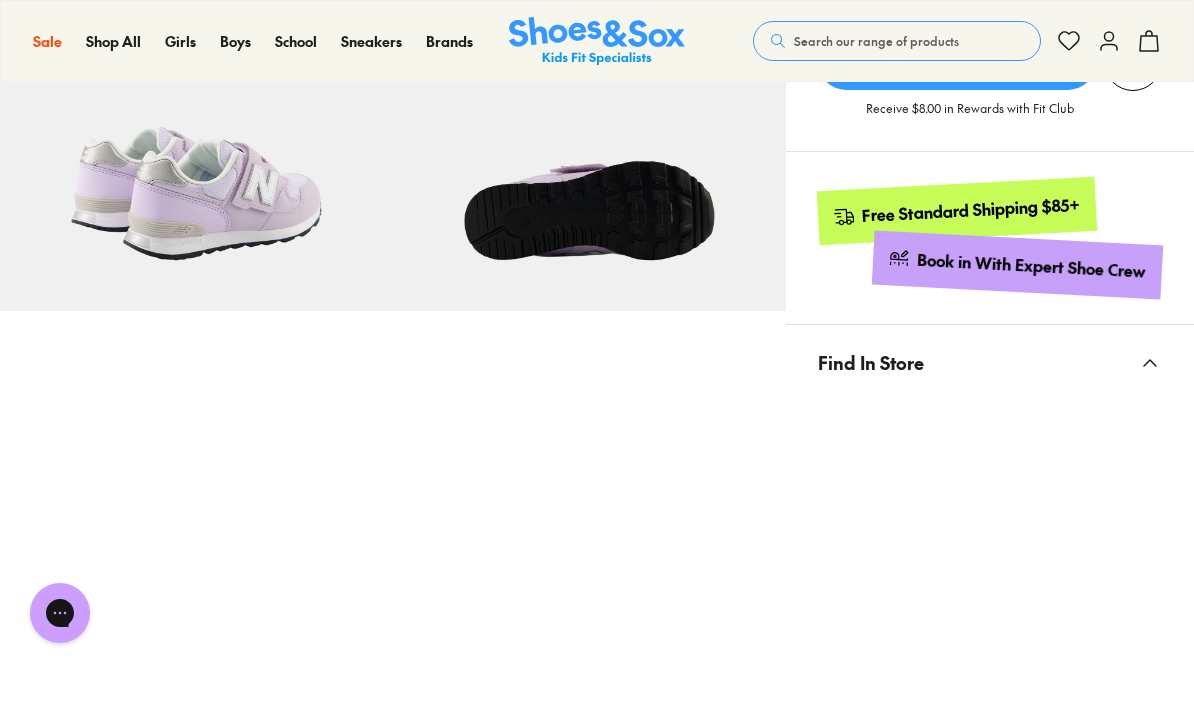 click at bounding box center (990, 644) 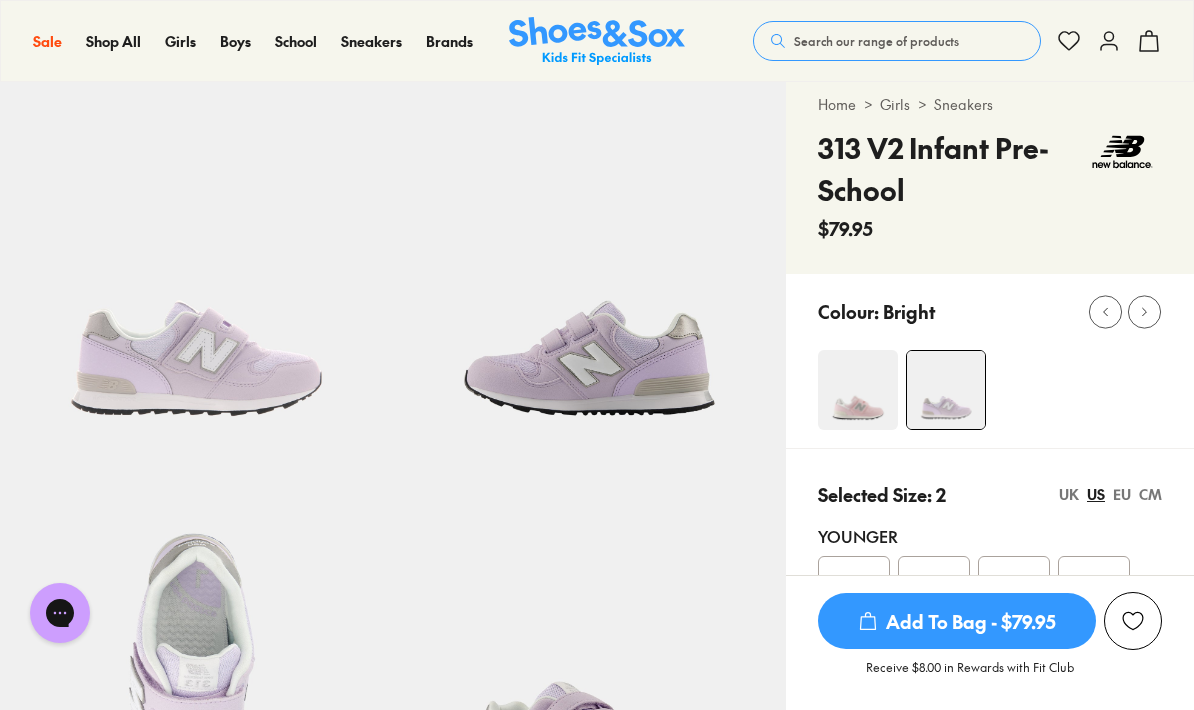 scroll, scrollTop: 0, scrollLeft: 0, axis: both 